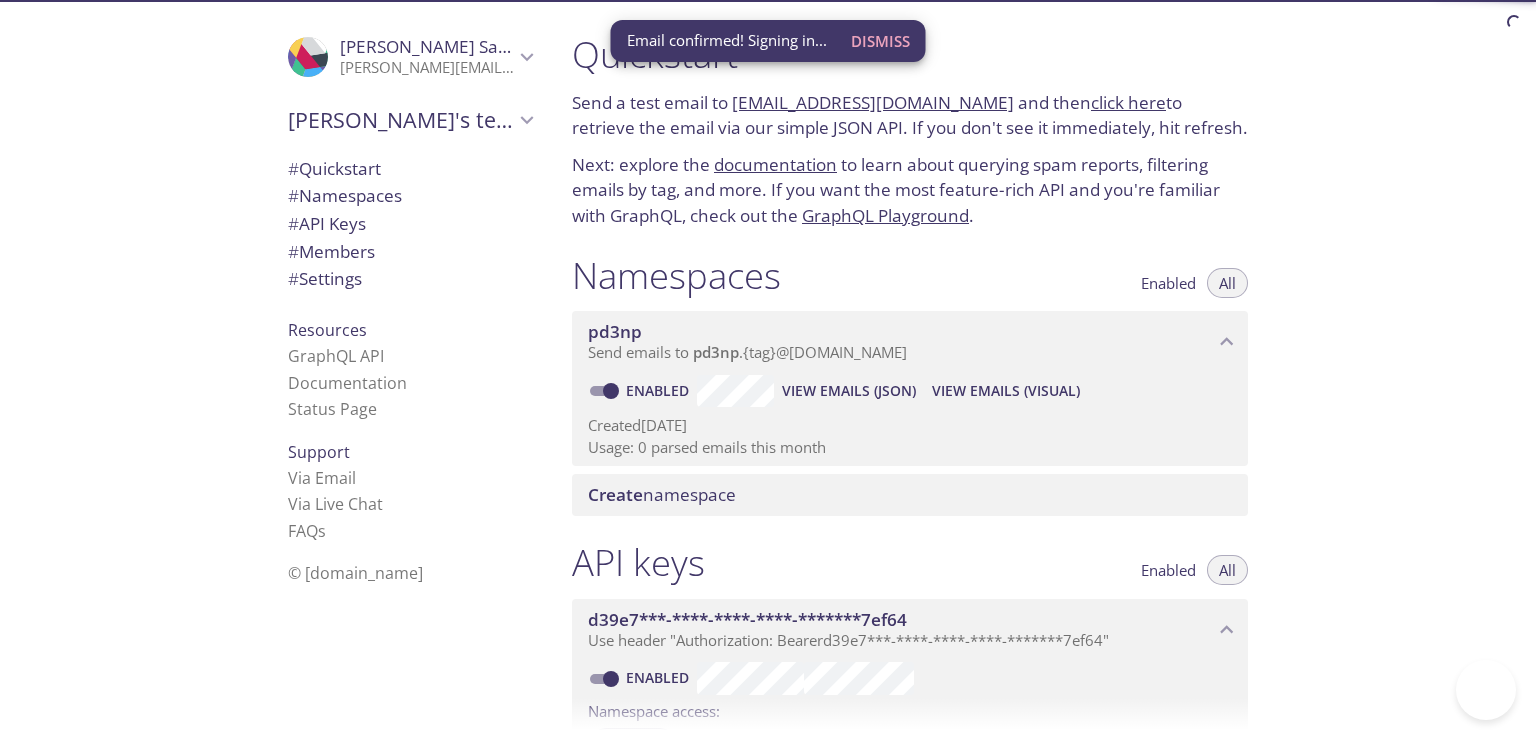 scroll, scrollTop: 0, scrollLeft: 0, axis: both 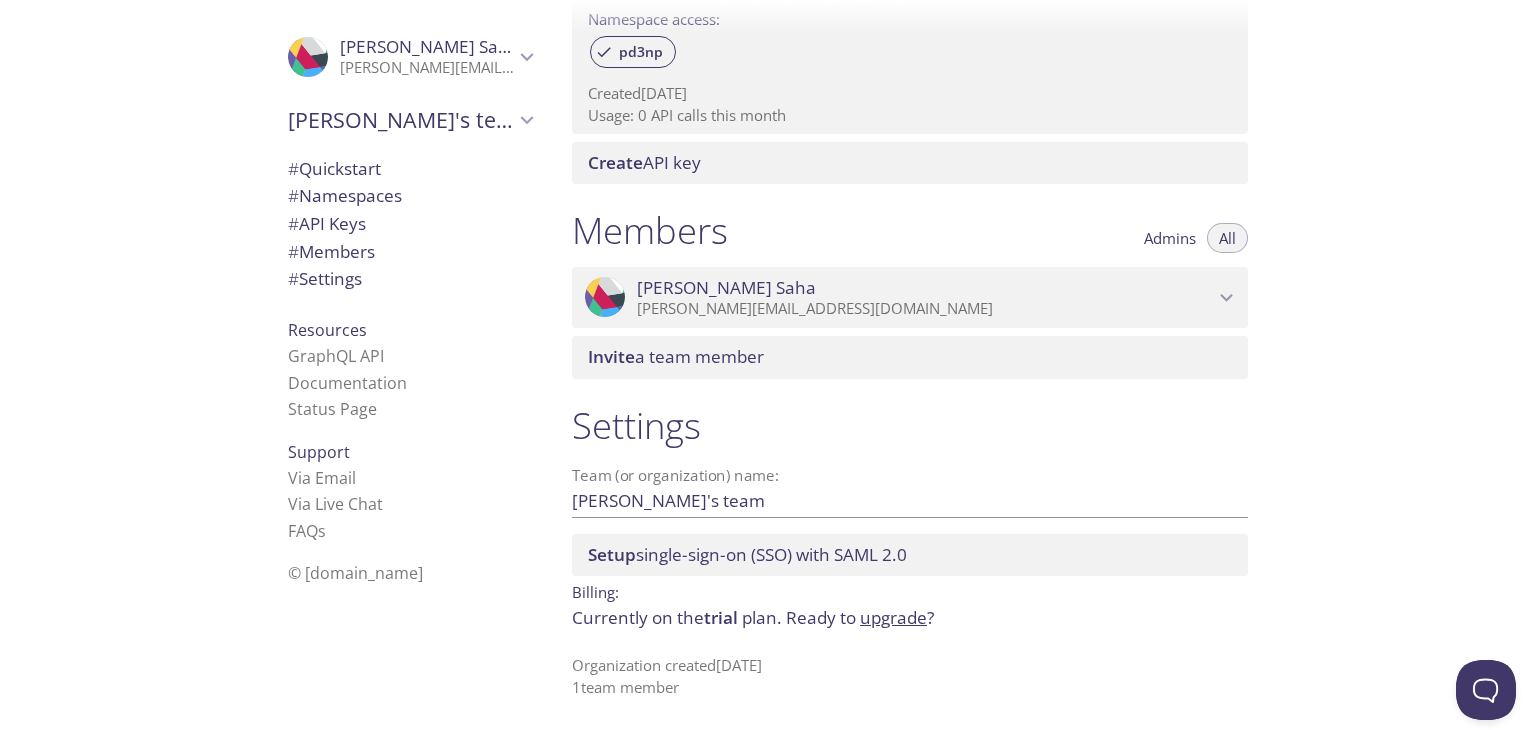 click on "upgrade" at bounding box center [893, 617] 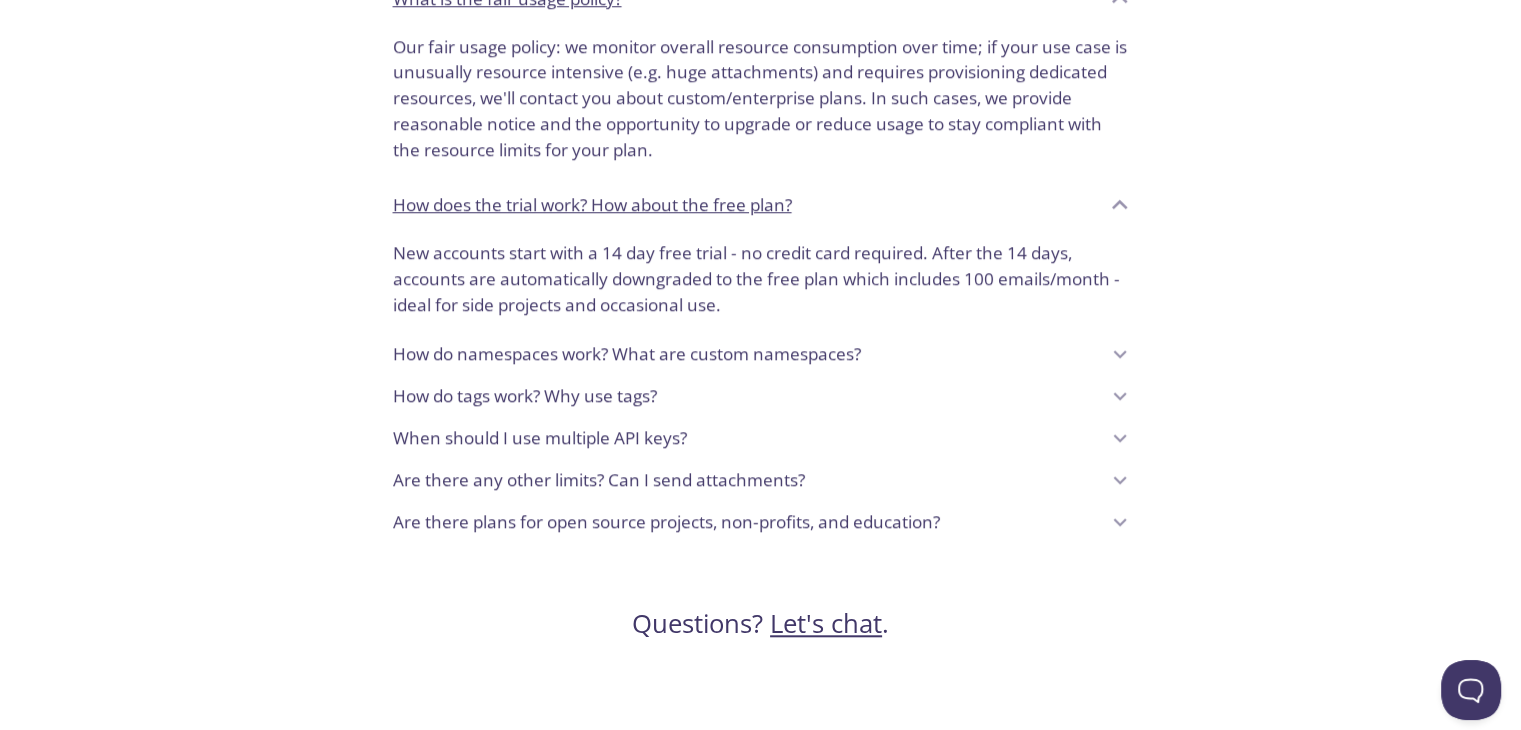 scroll, scrollTop: 1817, scrollLeft: 0, axis: vertical 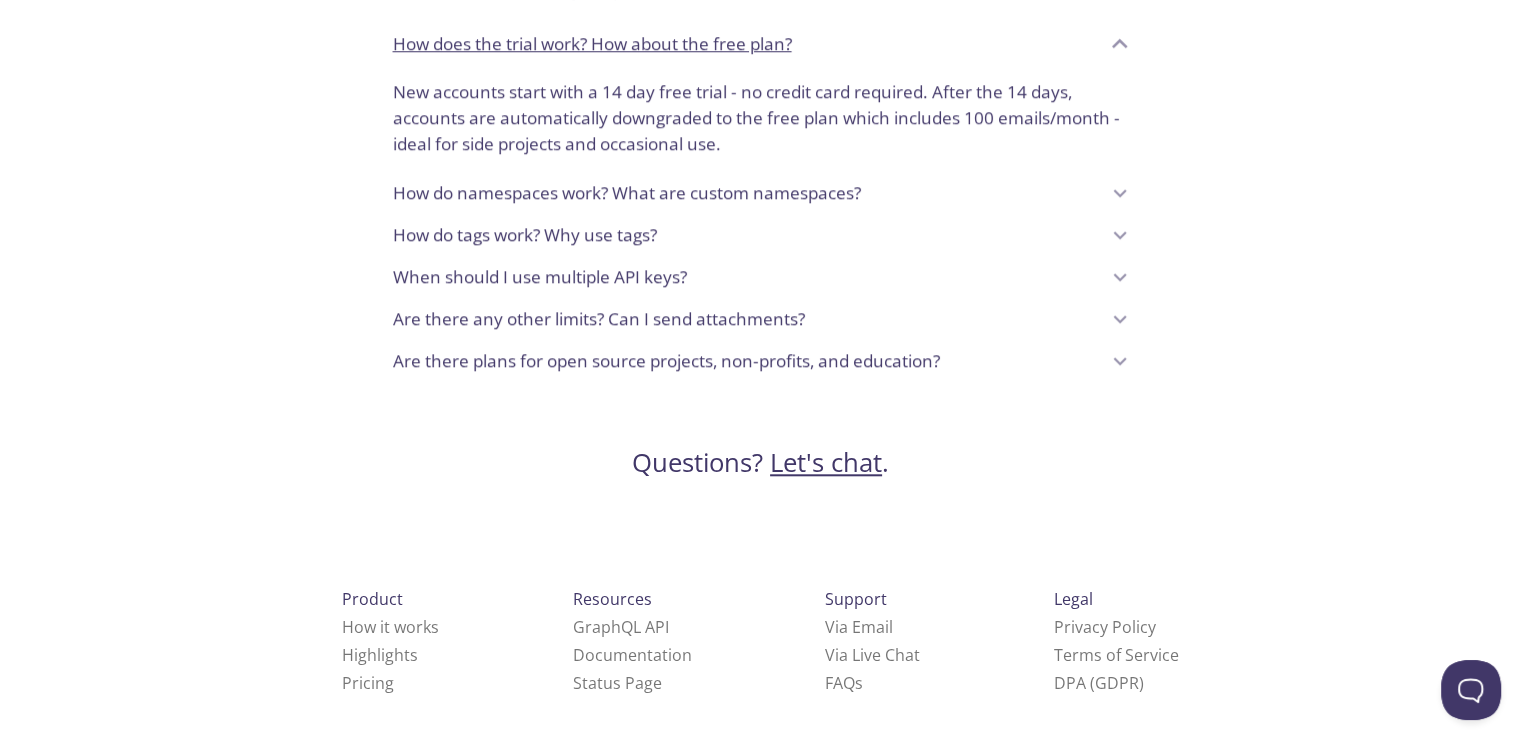 click on "Let's chat" at bounding box center (826, 462) 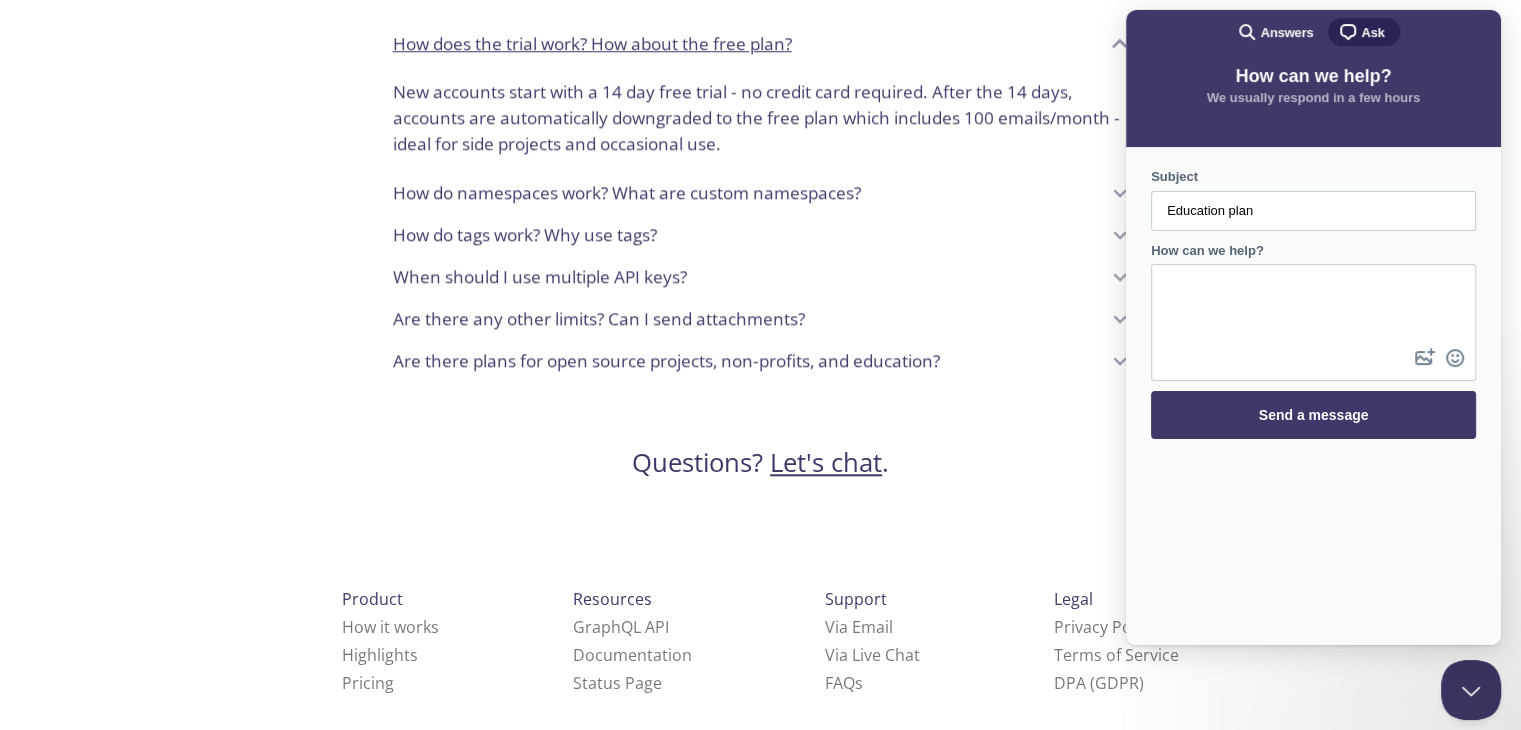 click on "Education plan" at bounding box center [1313, 211] 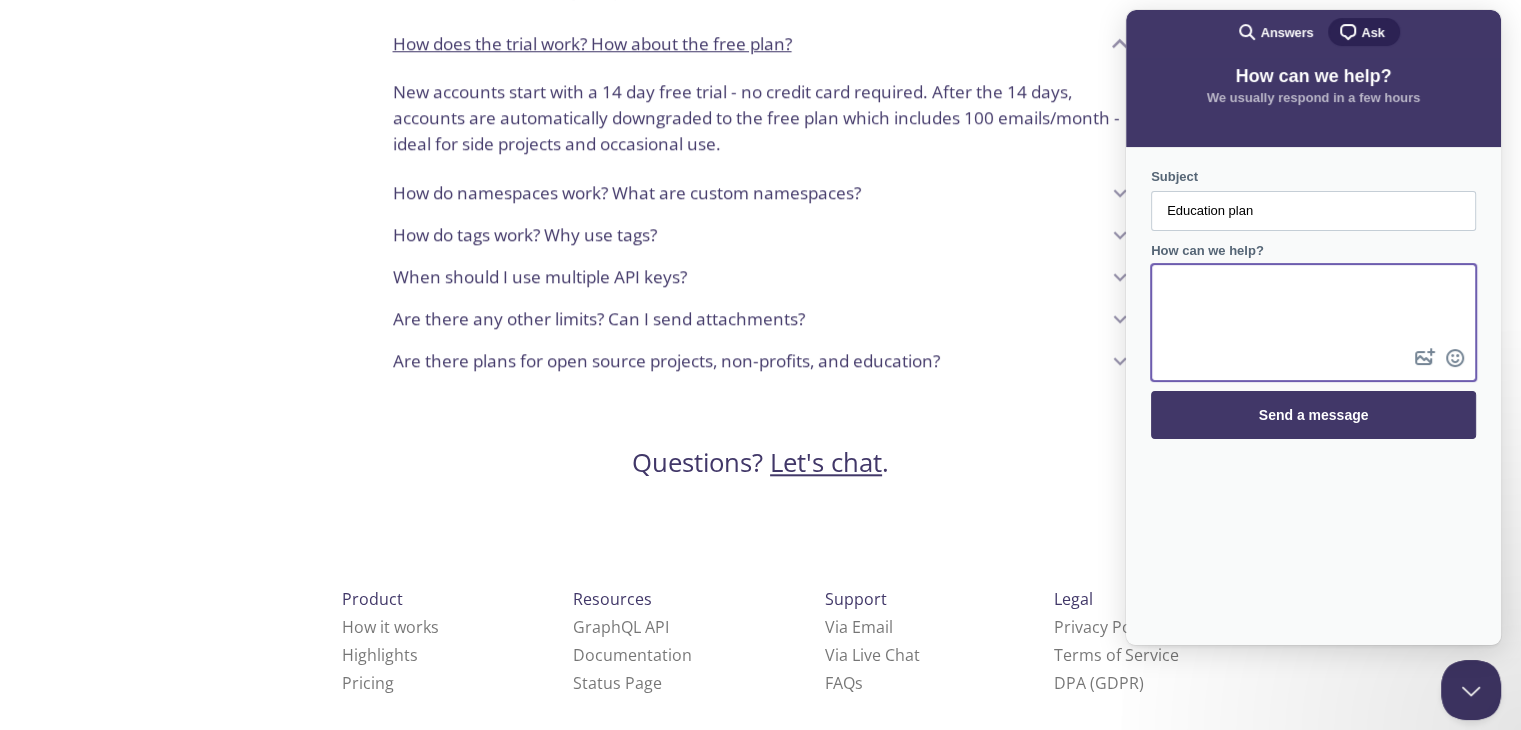 click on "How can we help?" at bounding box center (1313, 305) 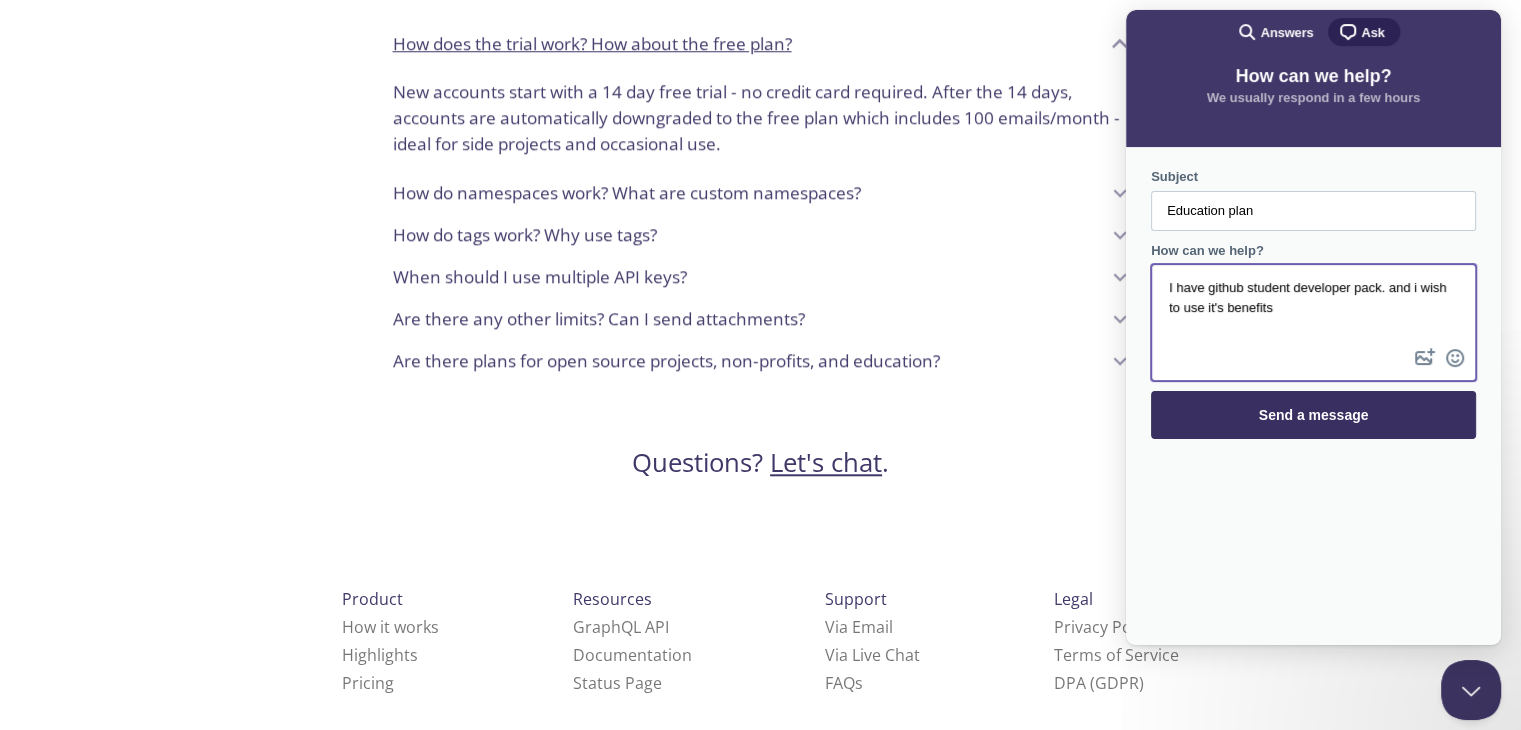 type on "I have github student developer pack. and i wish to use it's benefits" 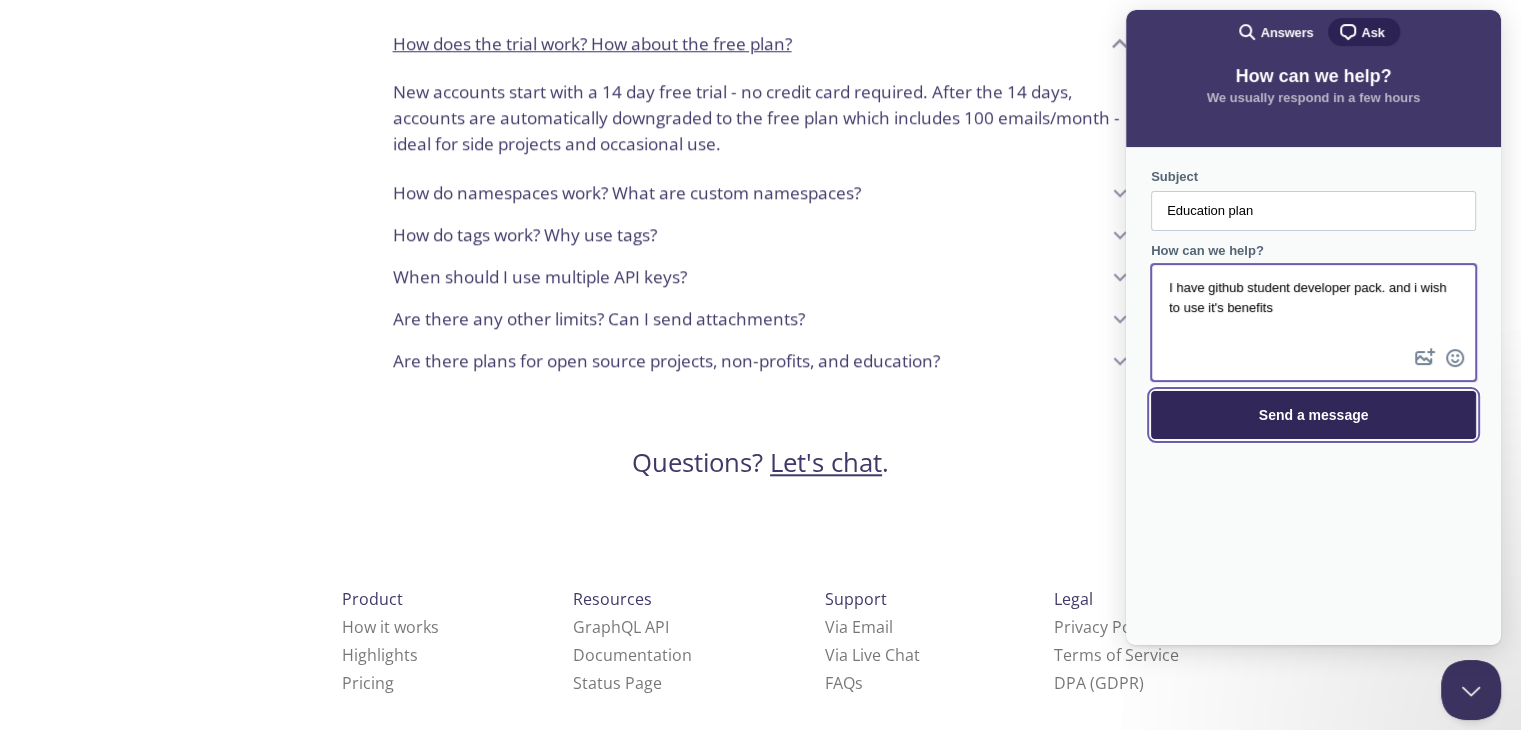 click on "Send a message" at bounding box center (1313, 415) 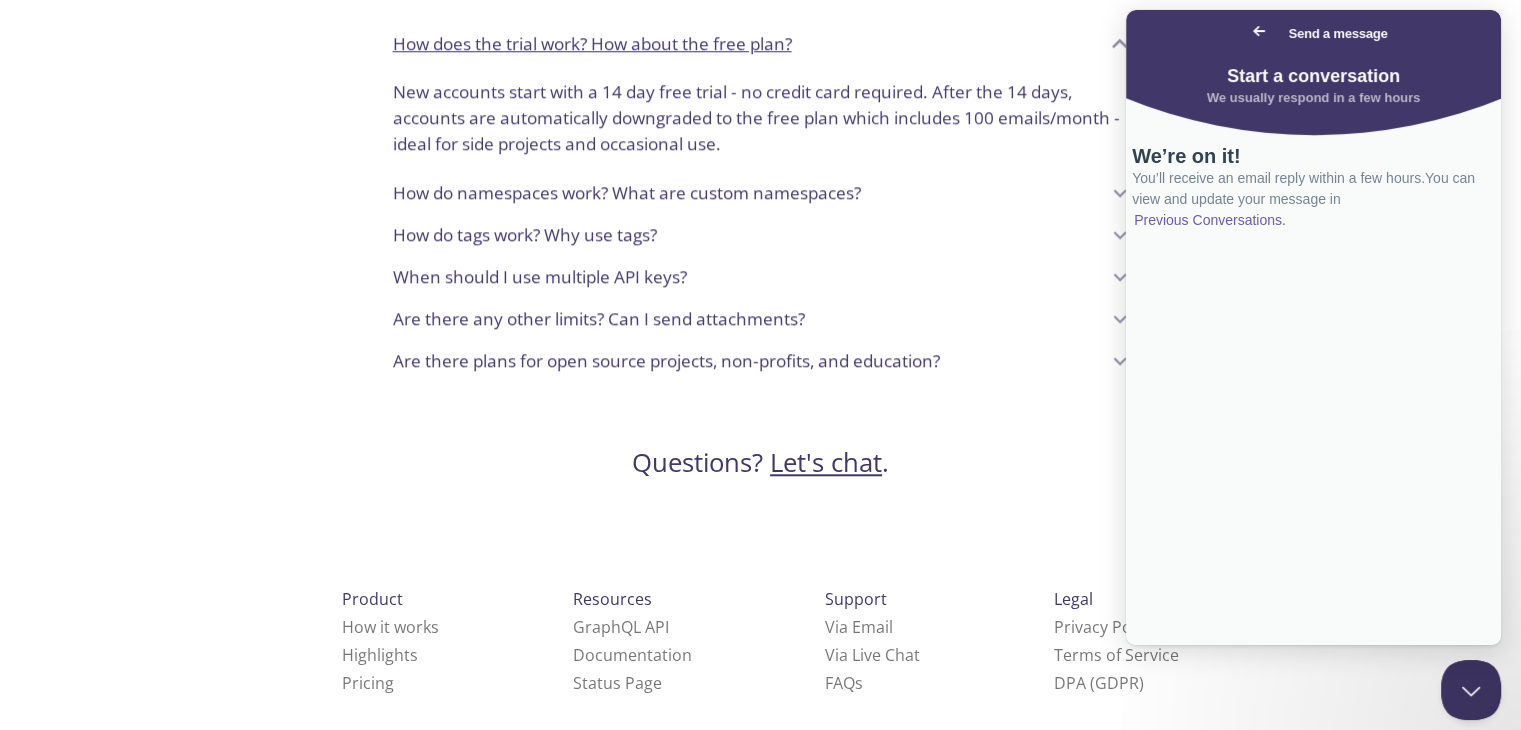 click on "Previous Conversations ." at bounding box center [1210, 220] 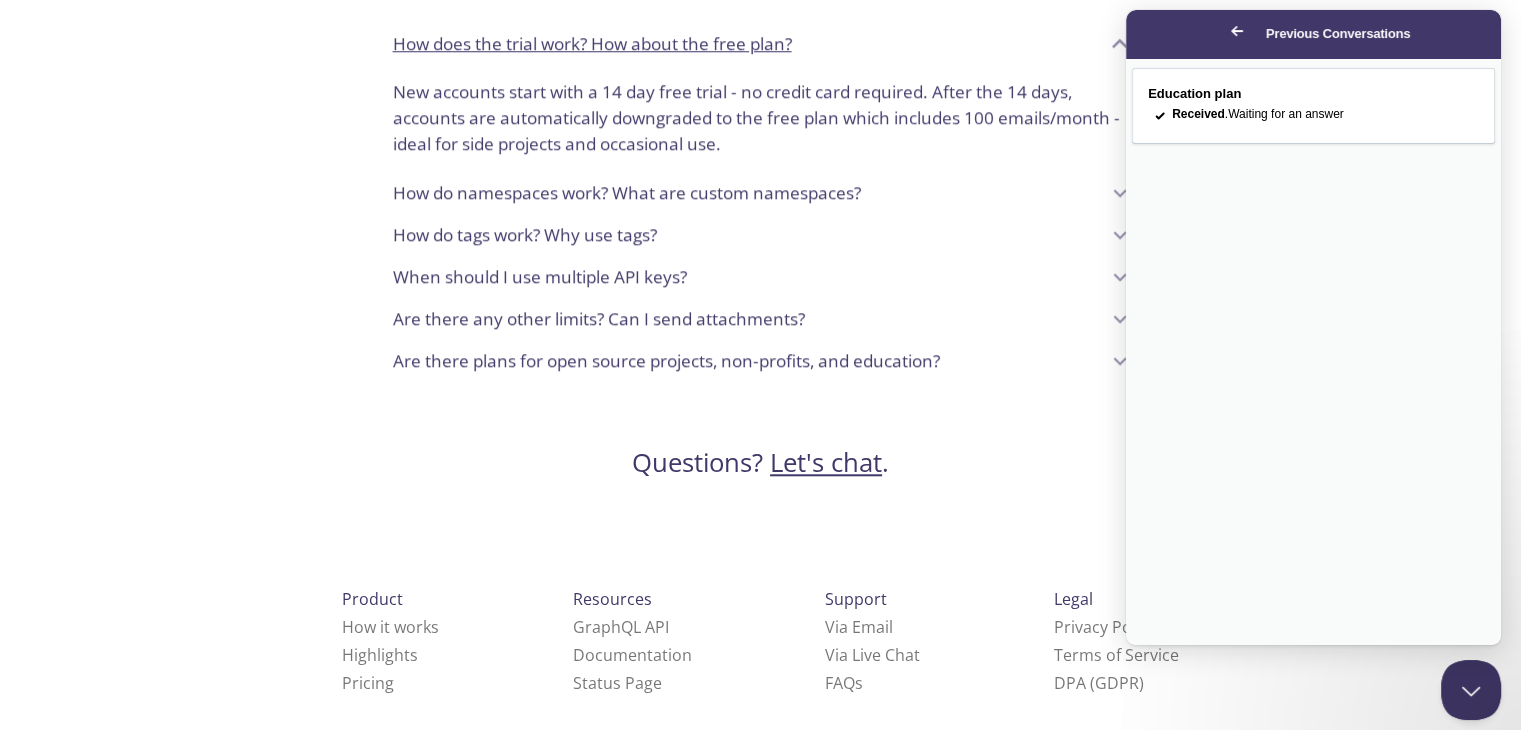 click on "Go back" at bounding box center [1237, 31] 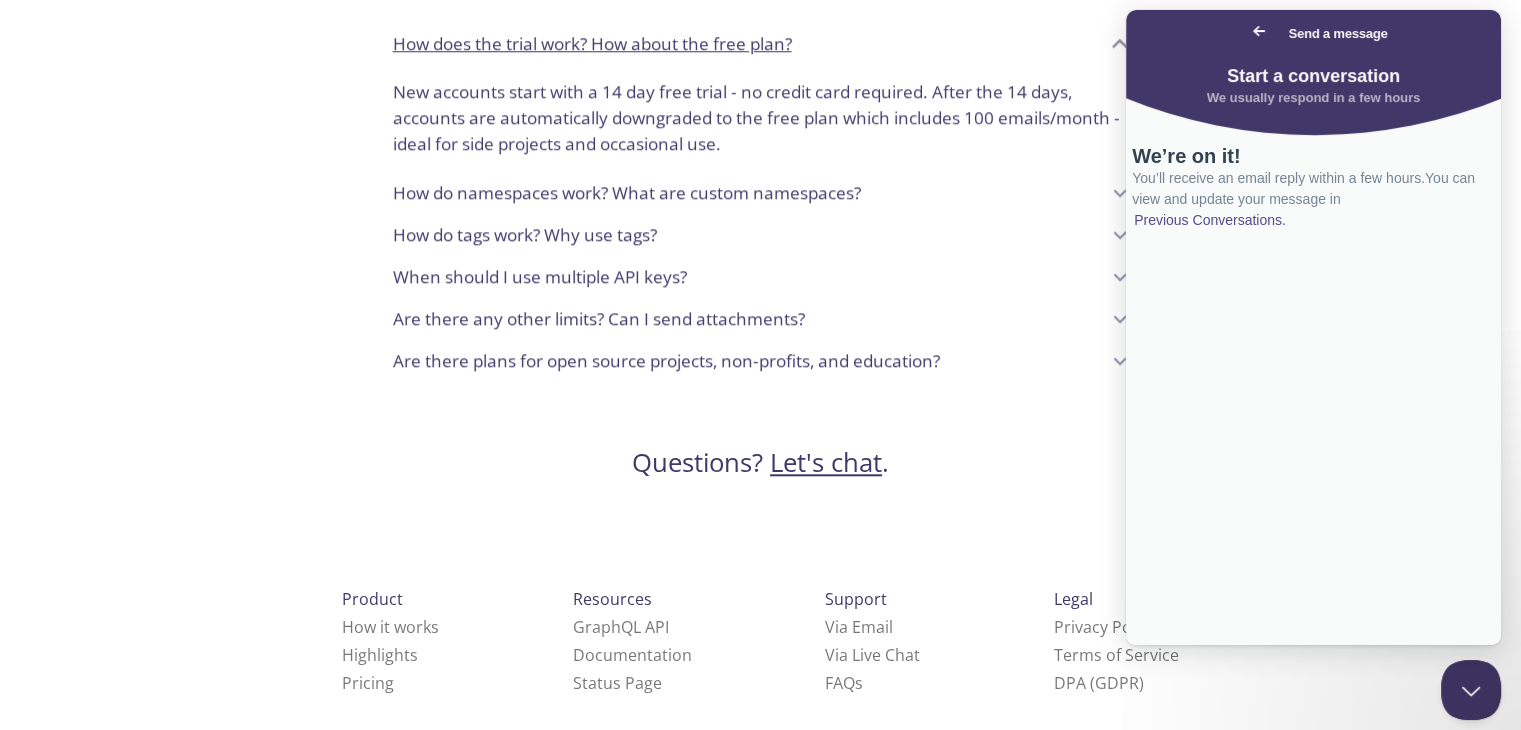 click on "Go back" at bounding box center [1259, 31] 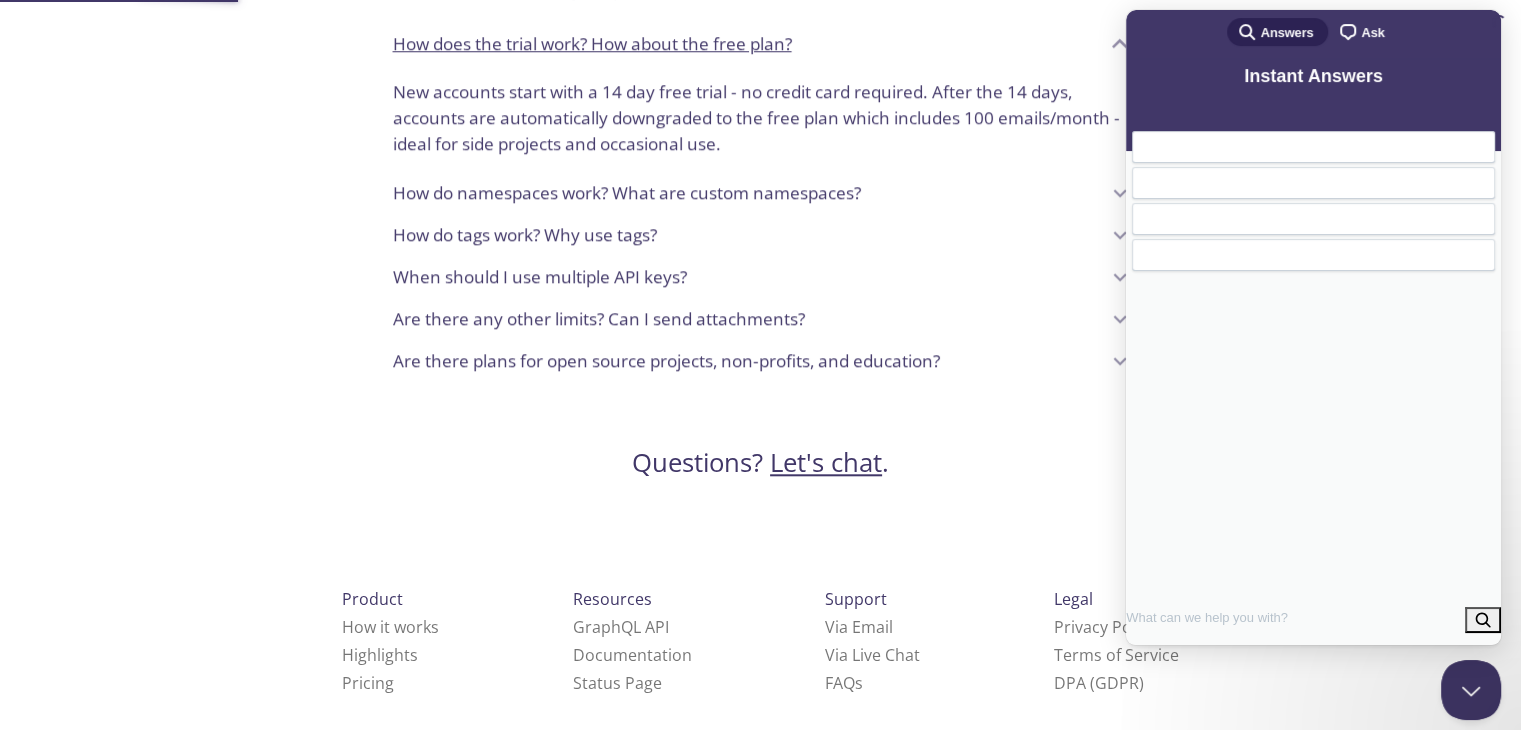 click on "When should I use multiple API keys?" at bounding box center (746, 277) 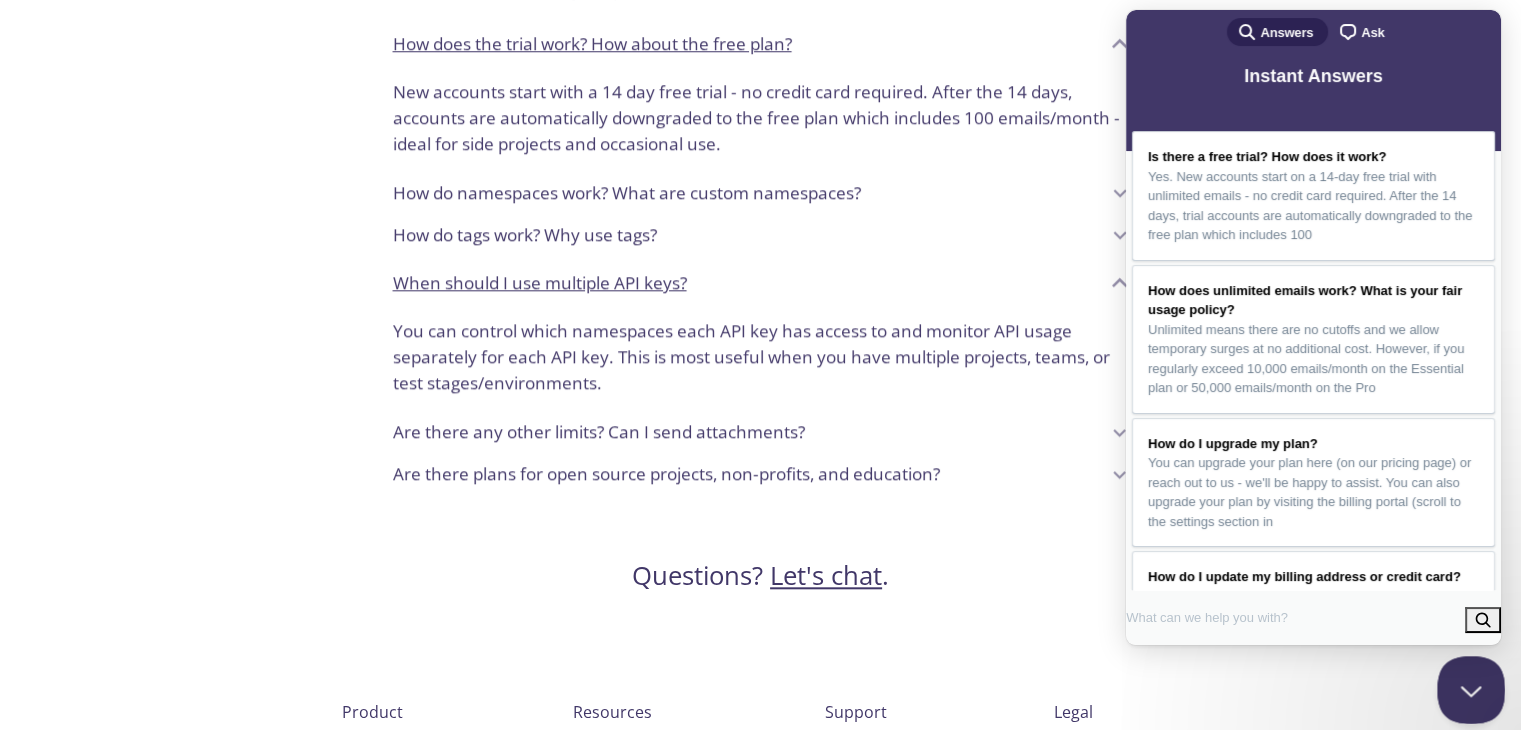 click at bounding box center [1467, 686] 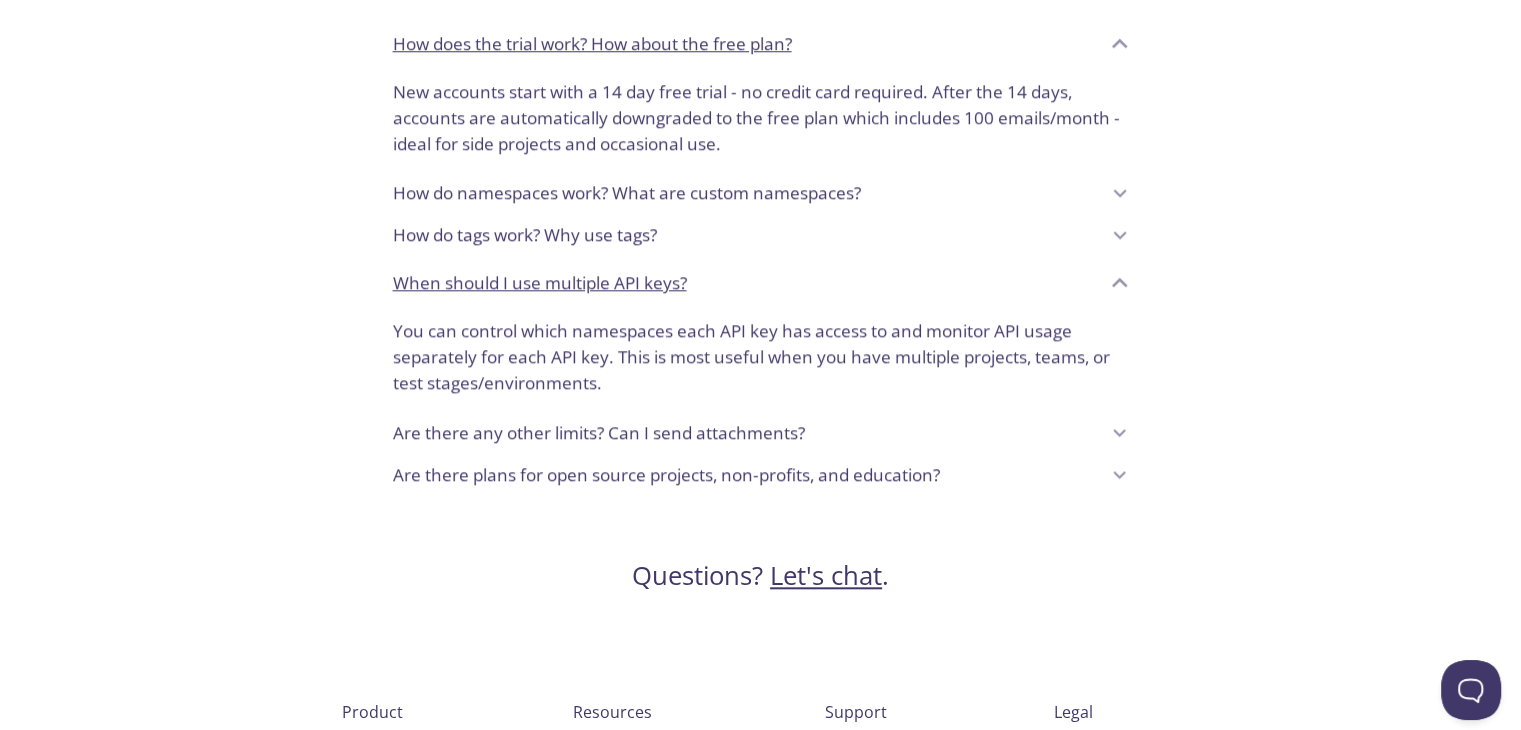 click on "How do namespaces work? What are custom namespaces?" at bounding box center [746, 193] 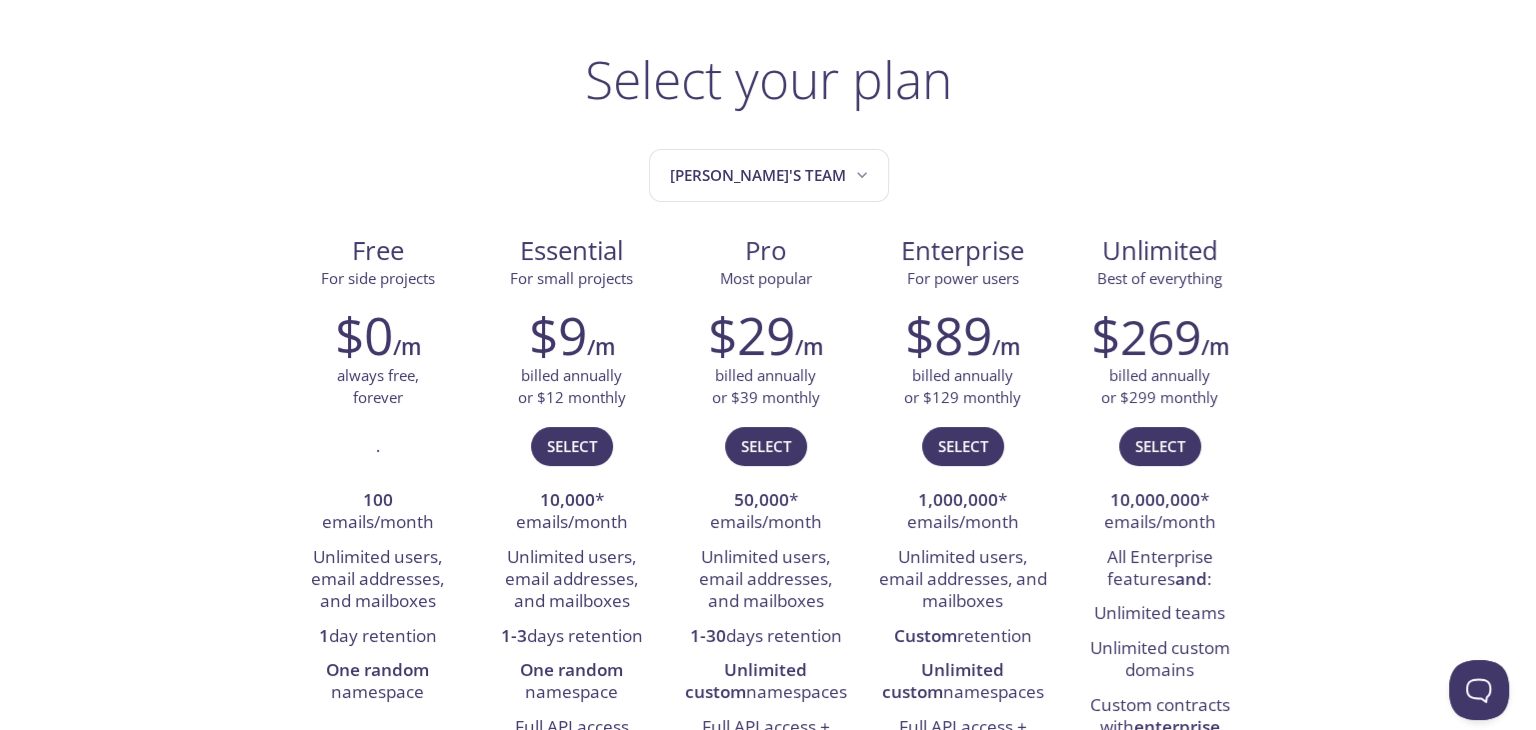 scroll, scrollTop: 0, scrollLeft: 0, axis: both 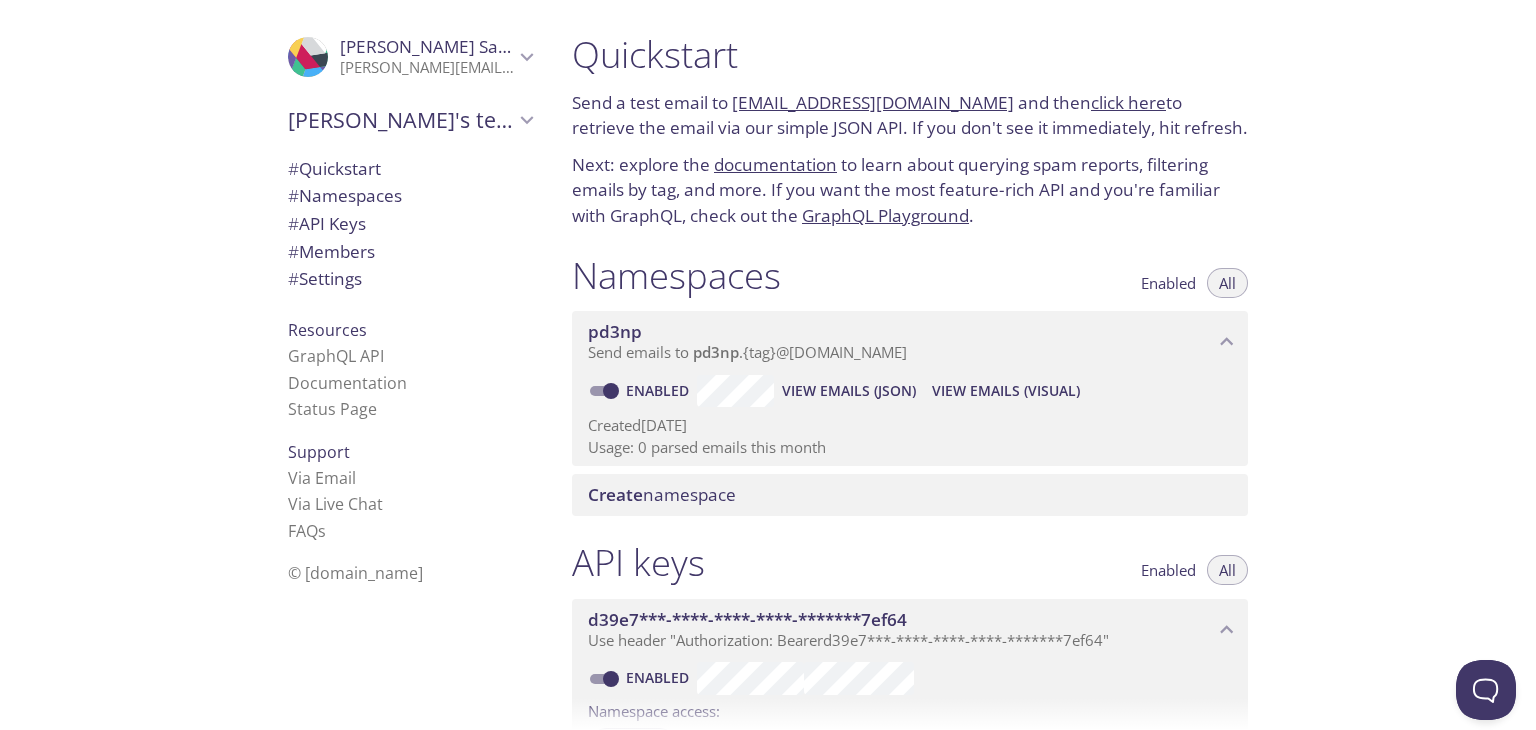 click on "View Emails (Visual)" at bounding box center [1006, 391] 